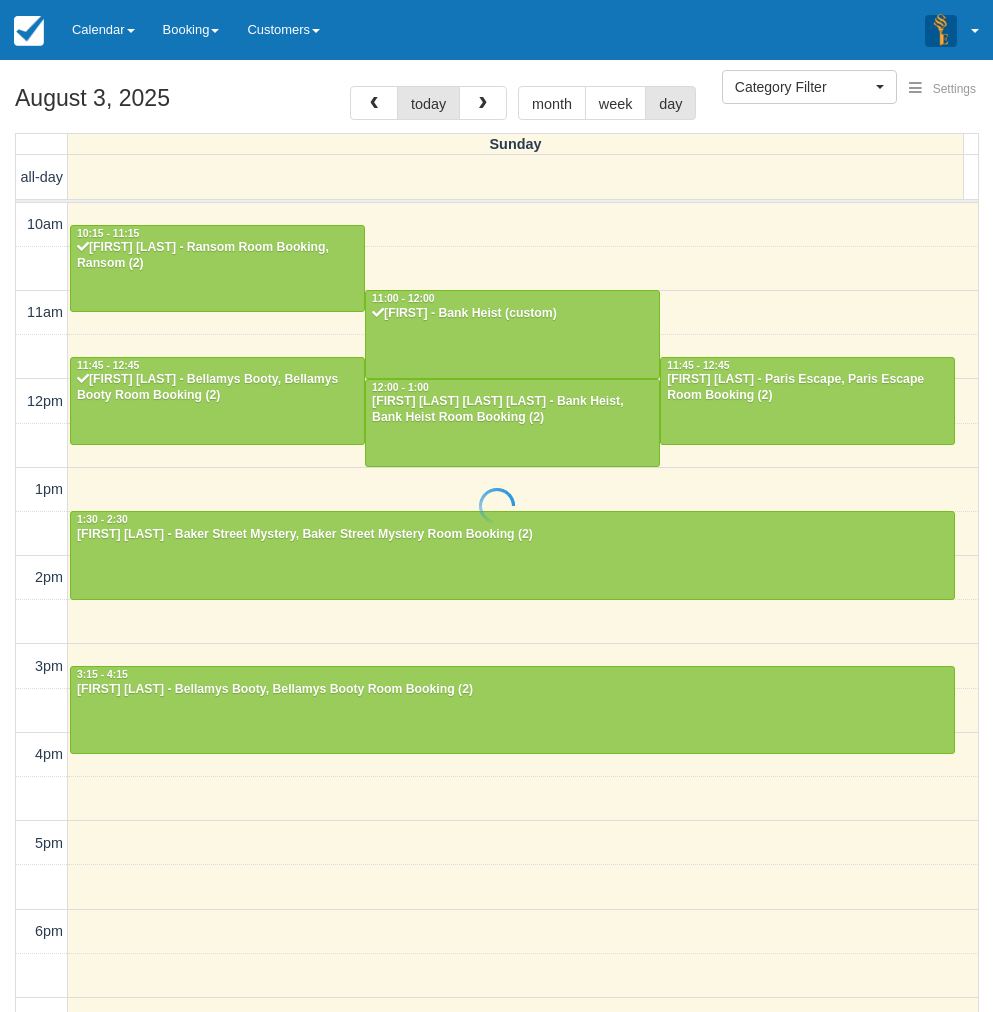 select 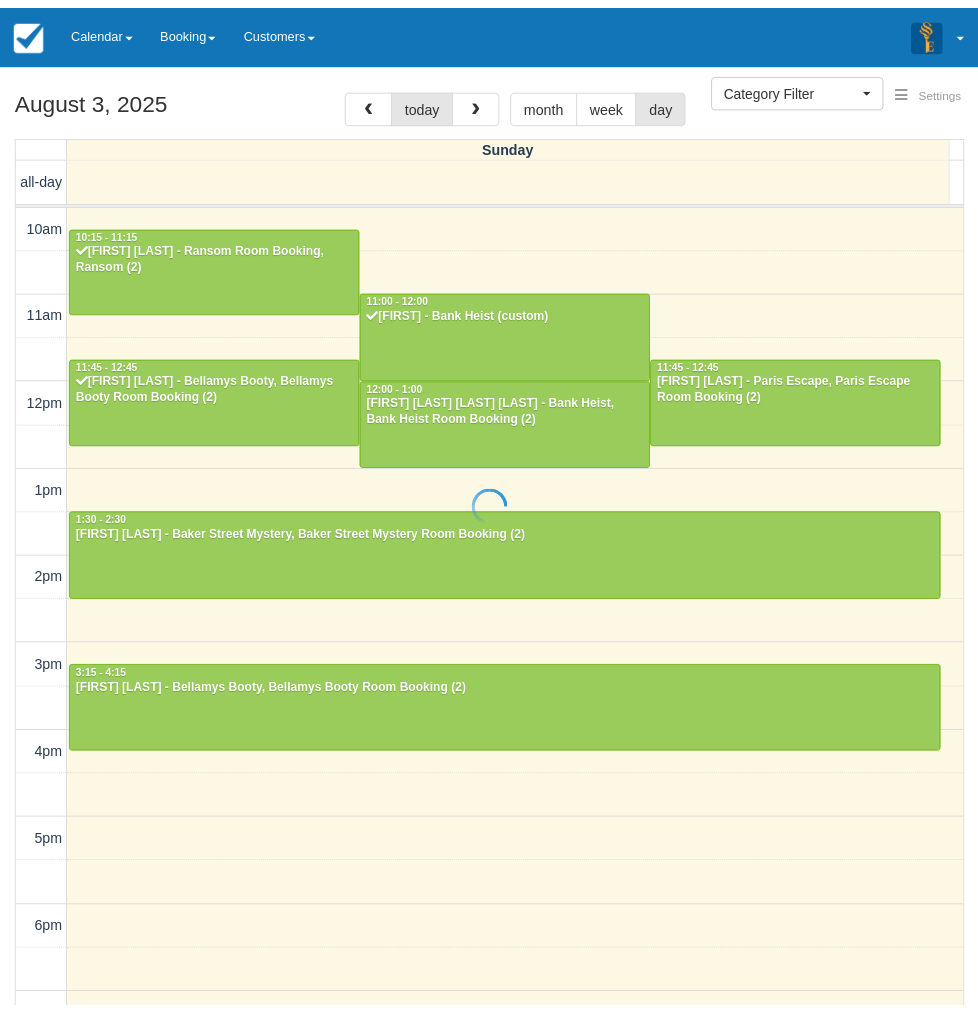 scroll, scrollTop: 0, scrollLeft: 0, axis: both 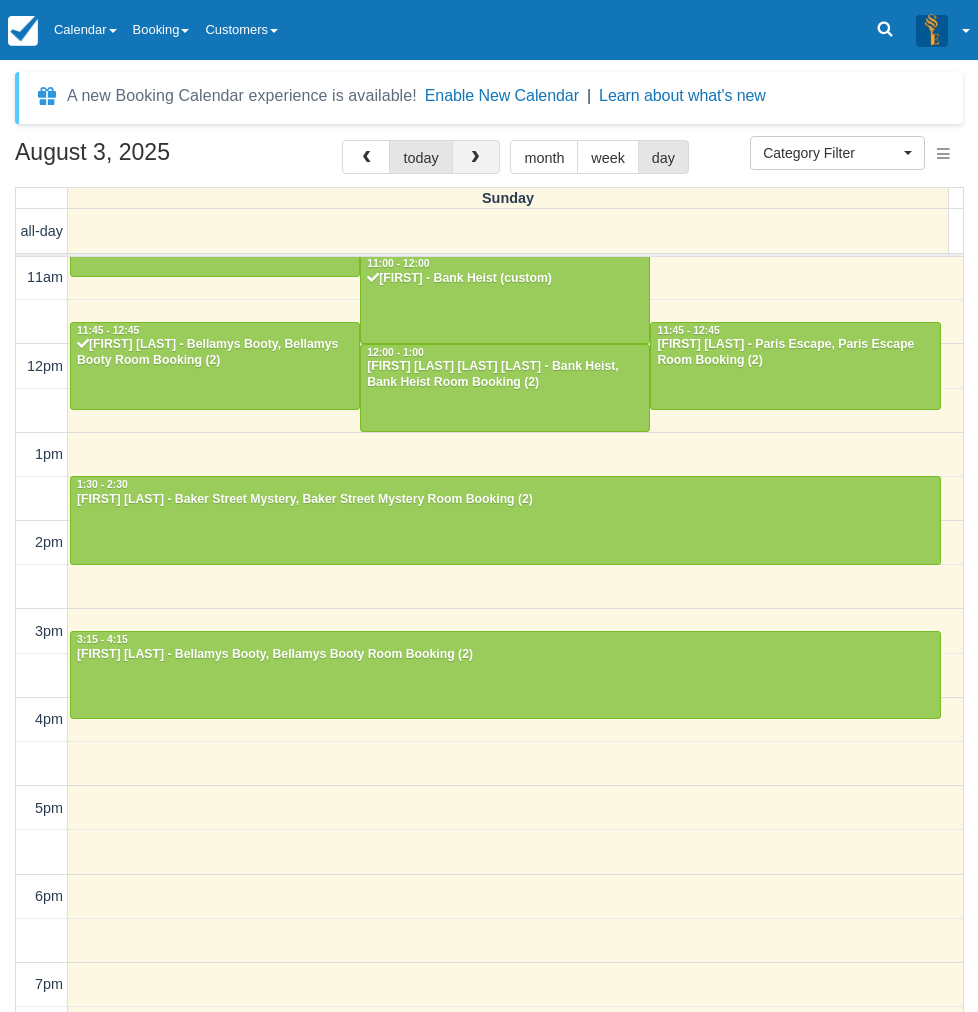 click at bounding box center (476, 157) 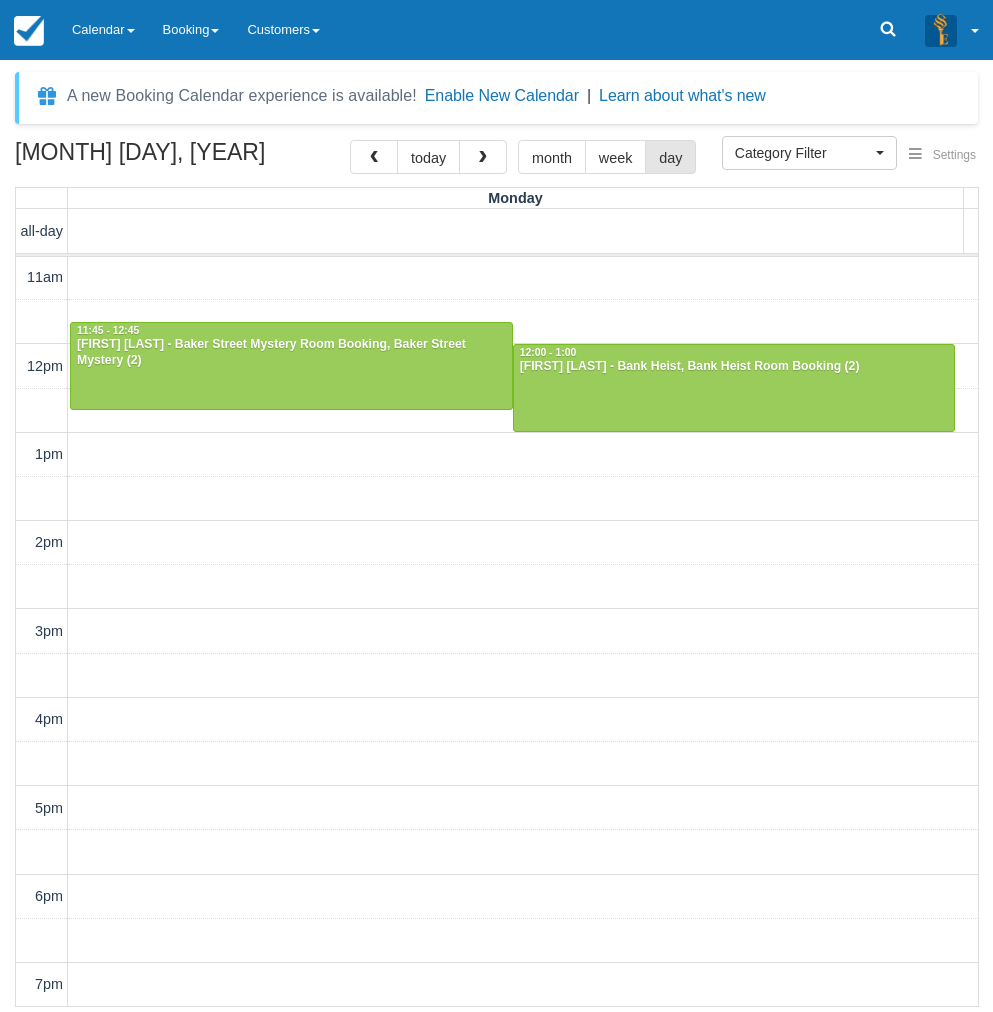 scroll, scrollTop: 0, scrollLeft: 0, axis: both 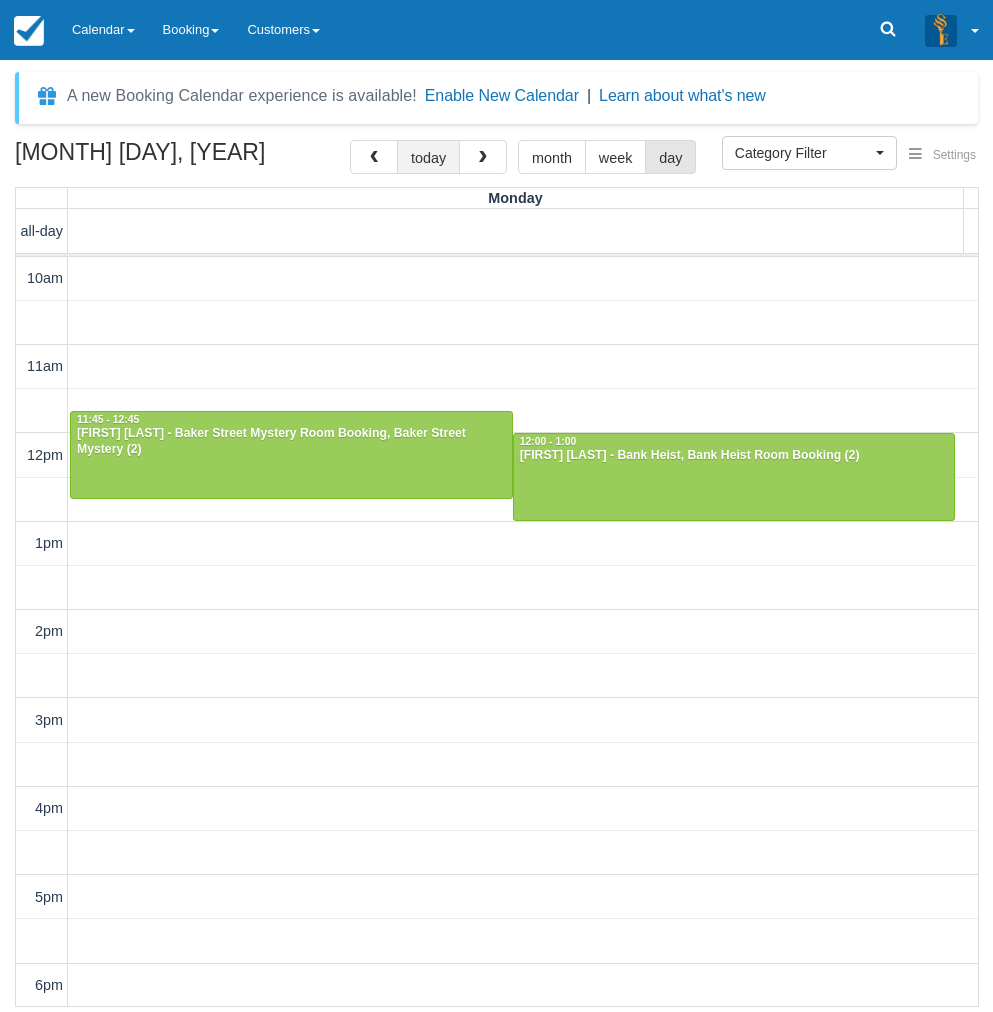 click on "today" at bounding box center [428, 157] 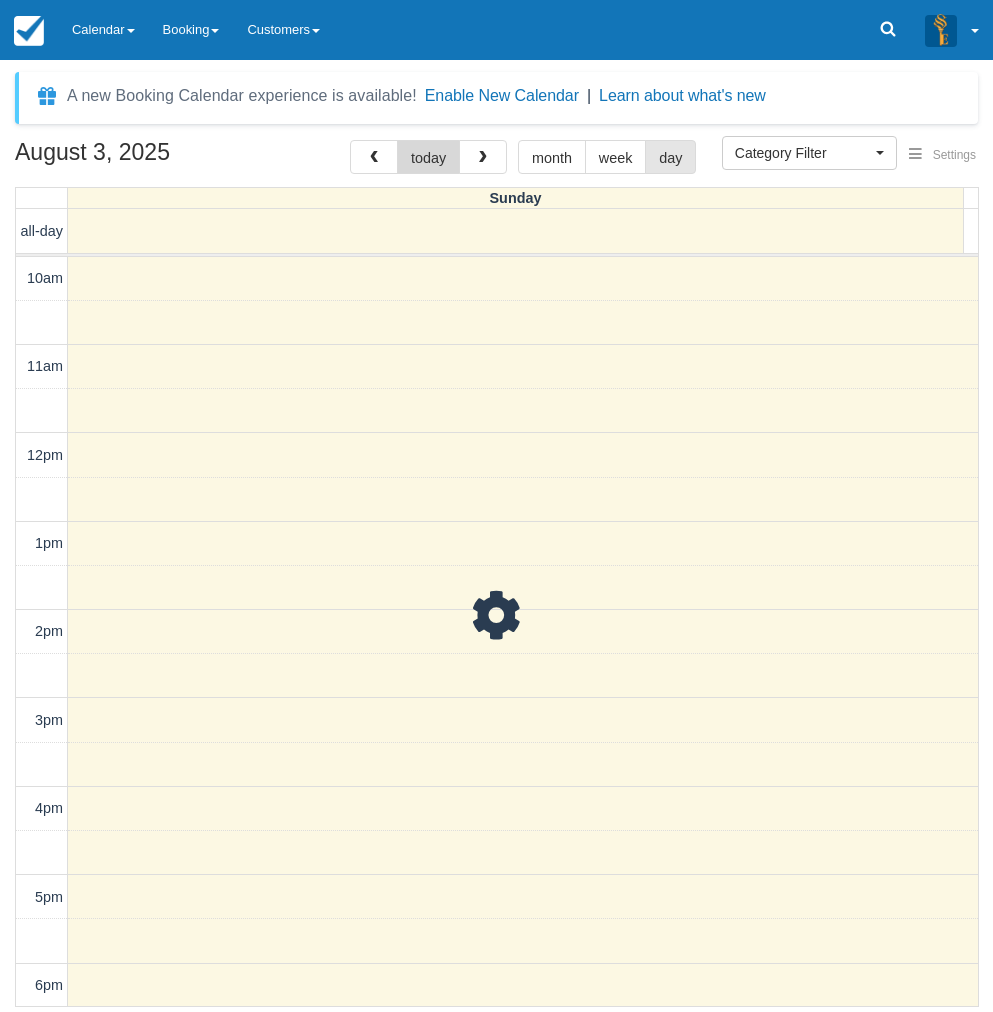 scroll, scrollTop: 89, scrollLeft: 0, axis: vertical 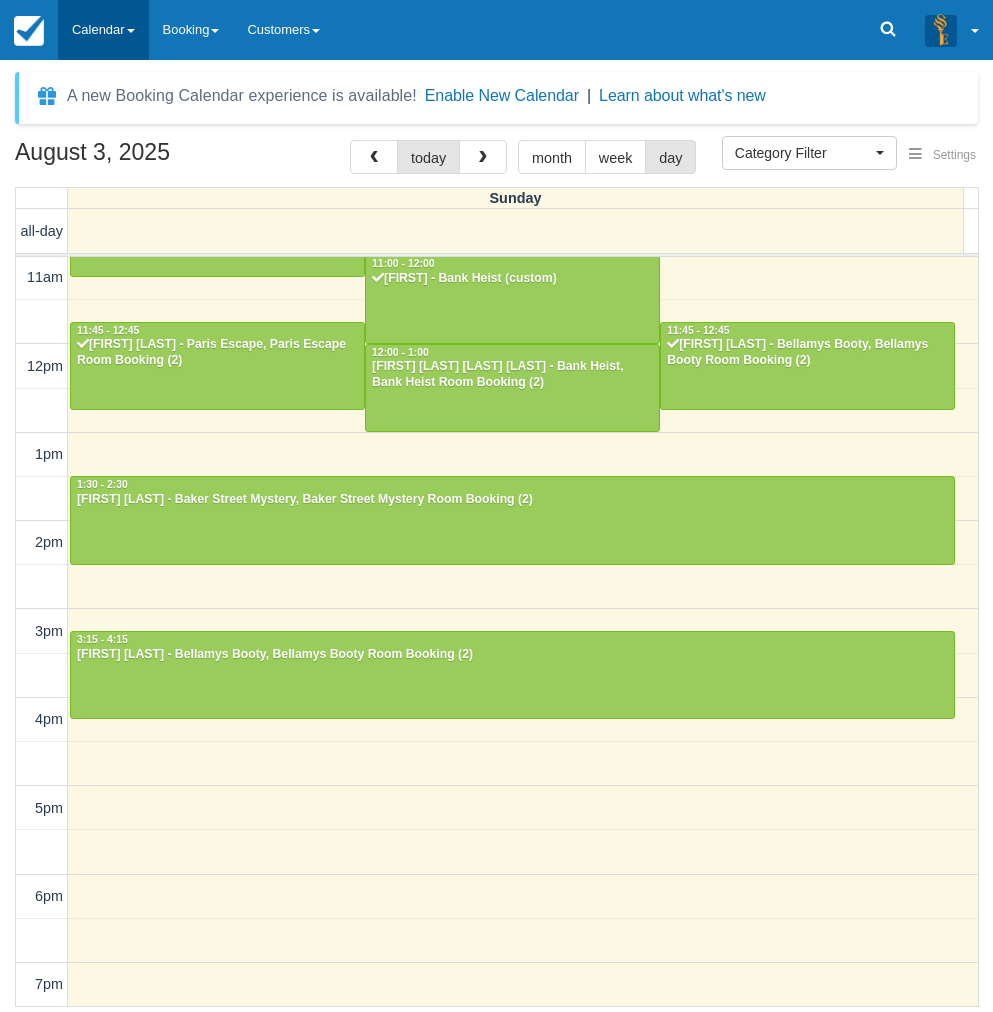 click on "Calendar" at bounding box center [103, 30] 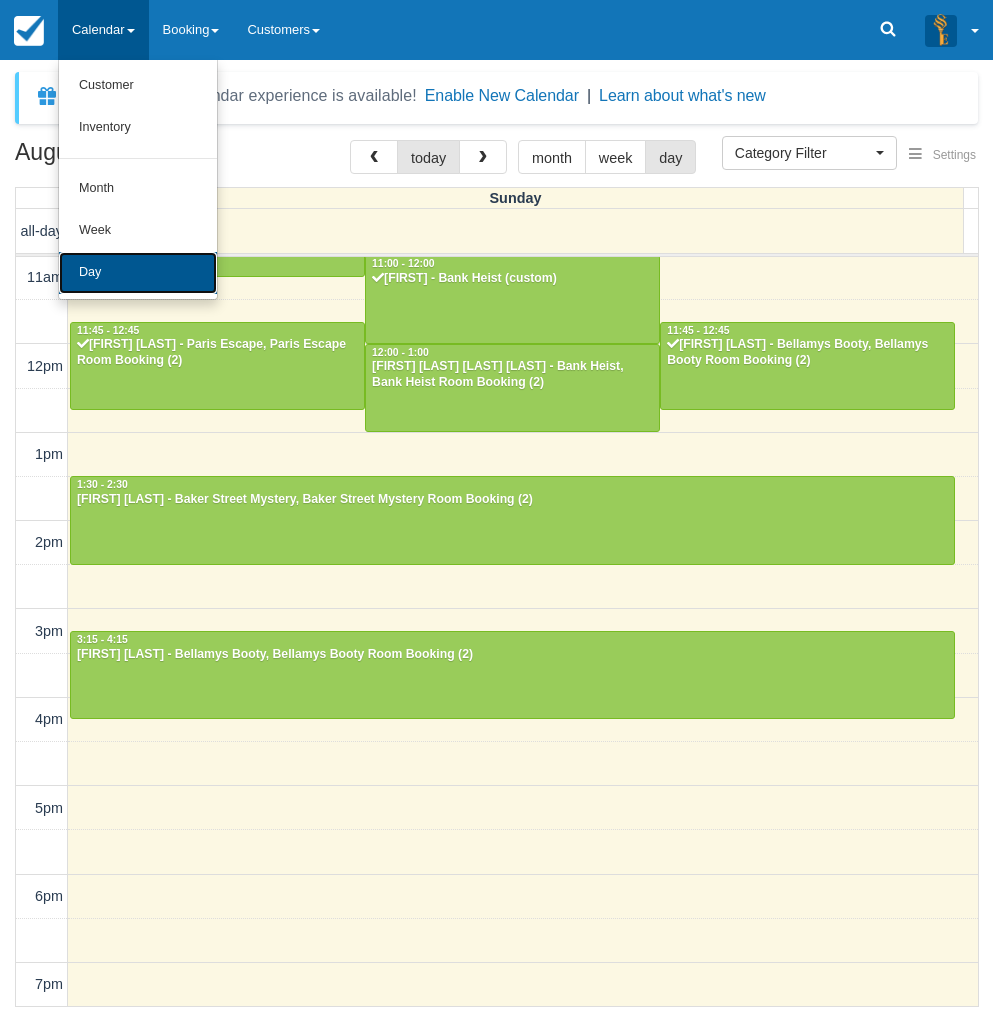 click on "Day" at bounding box center (138, 273) 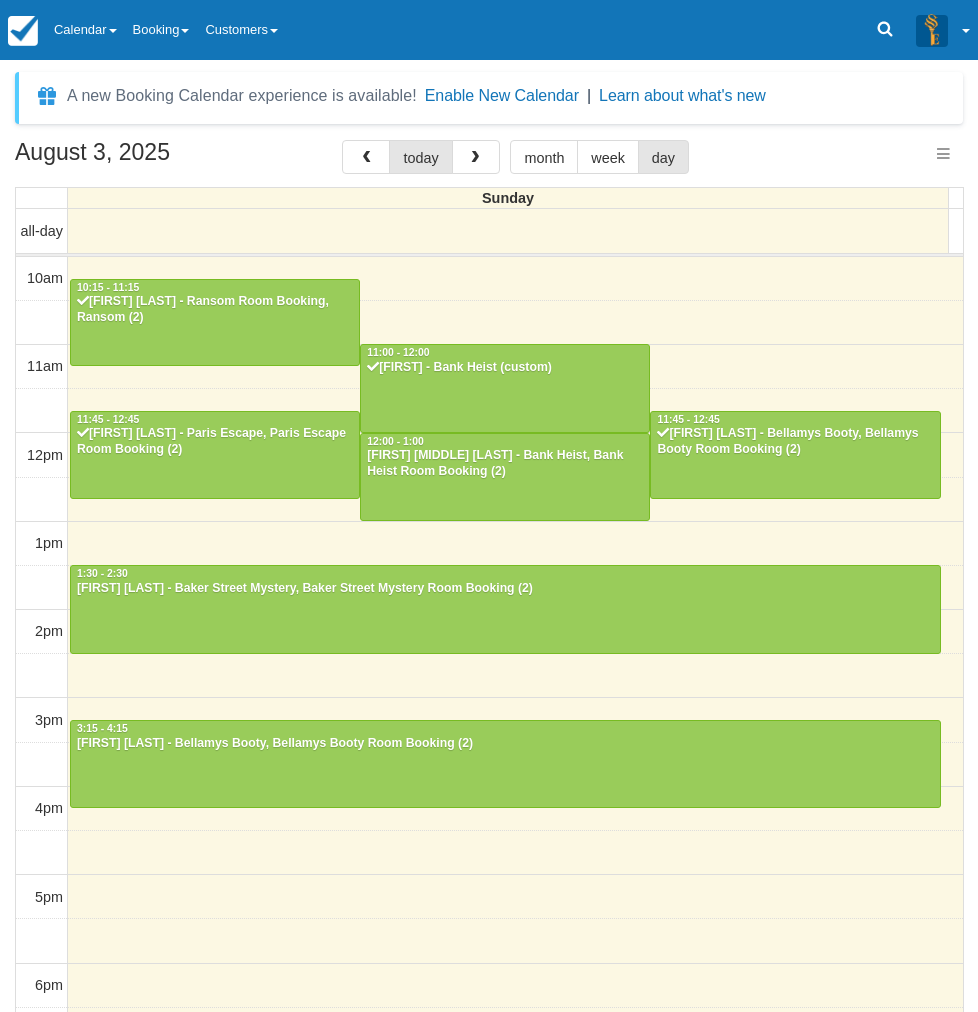 select 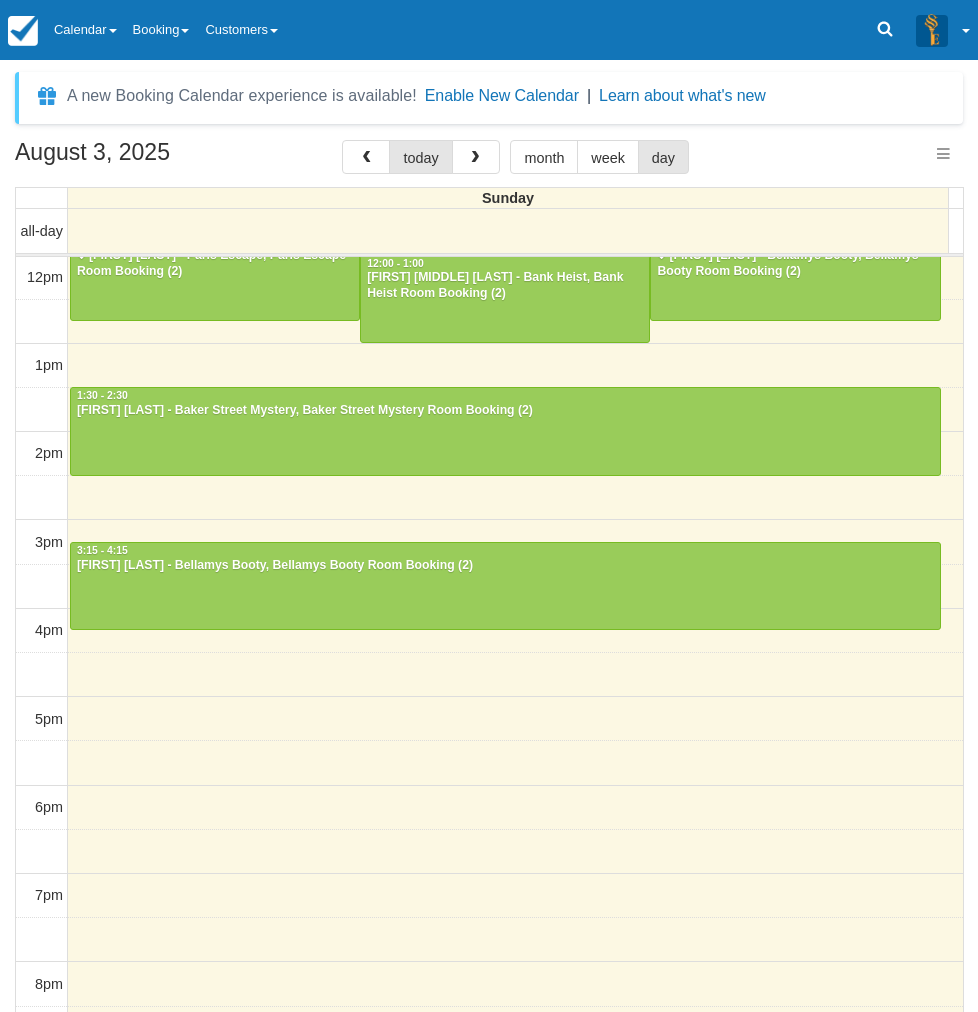 select 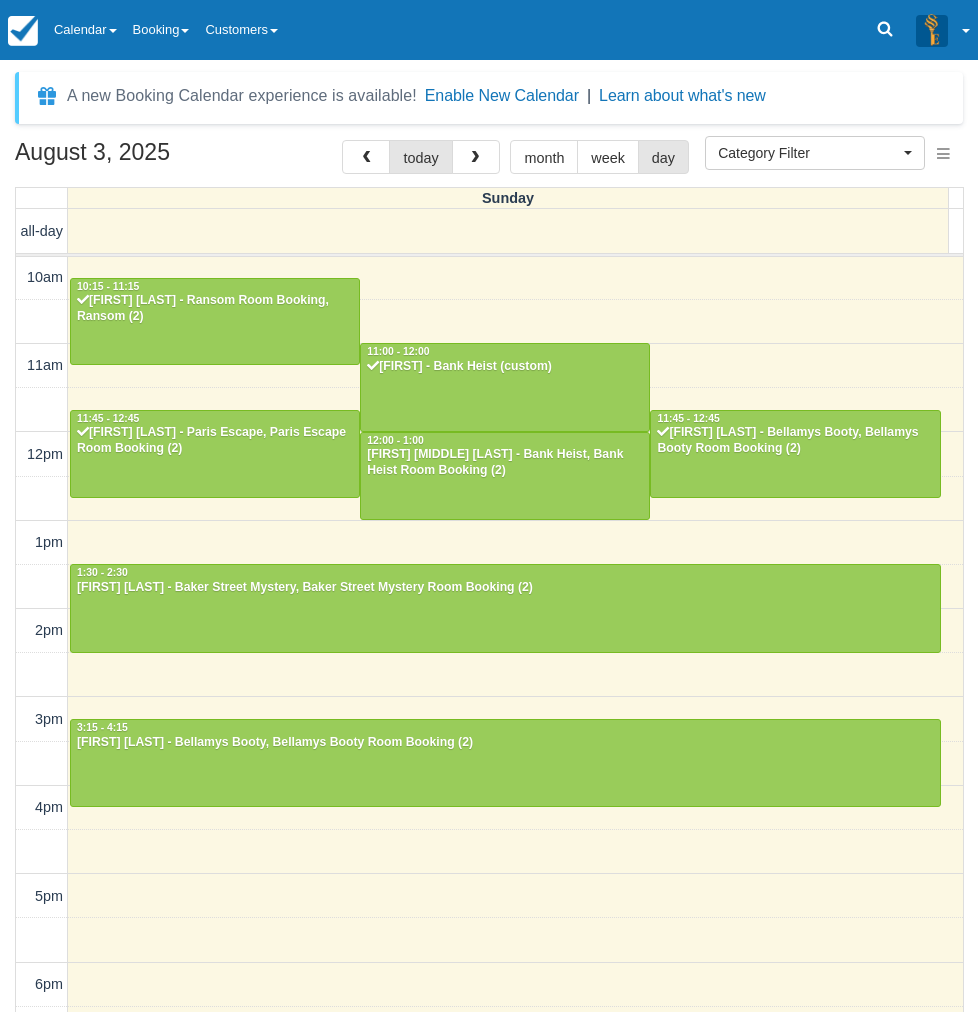 scroll, scrollTop: 0, scrollLeft: 0, axis: both 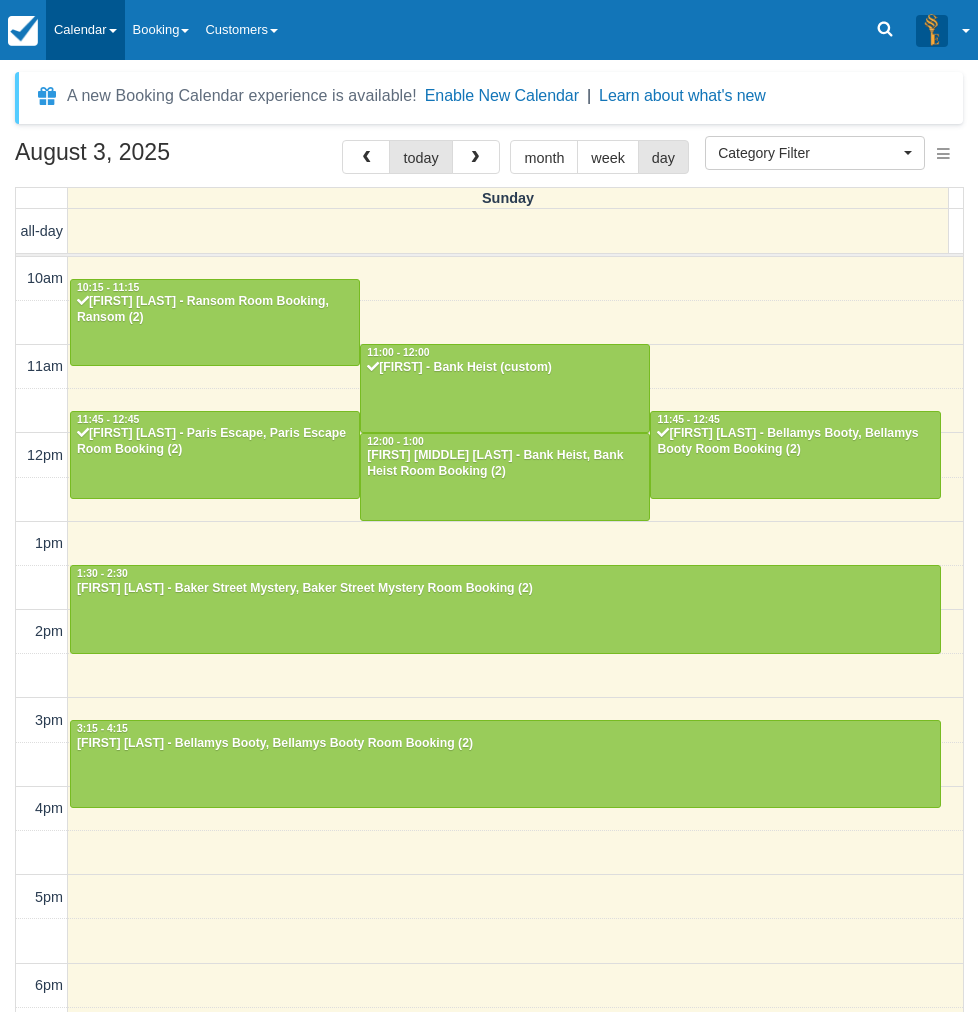 click on "Calendar" at bounding box center (85, 30) 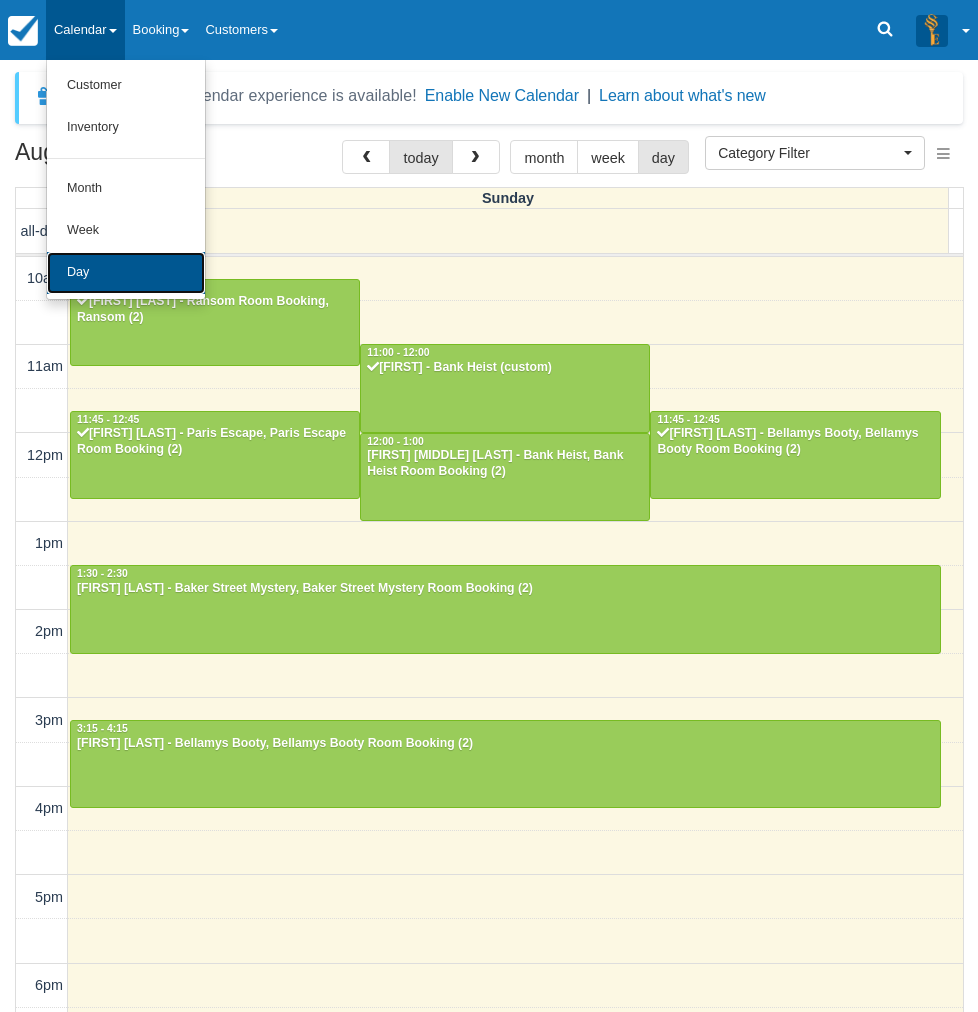 click on "Day" at bounding box center [126, 273] 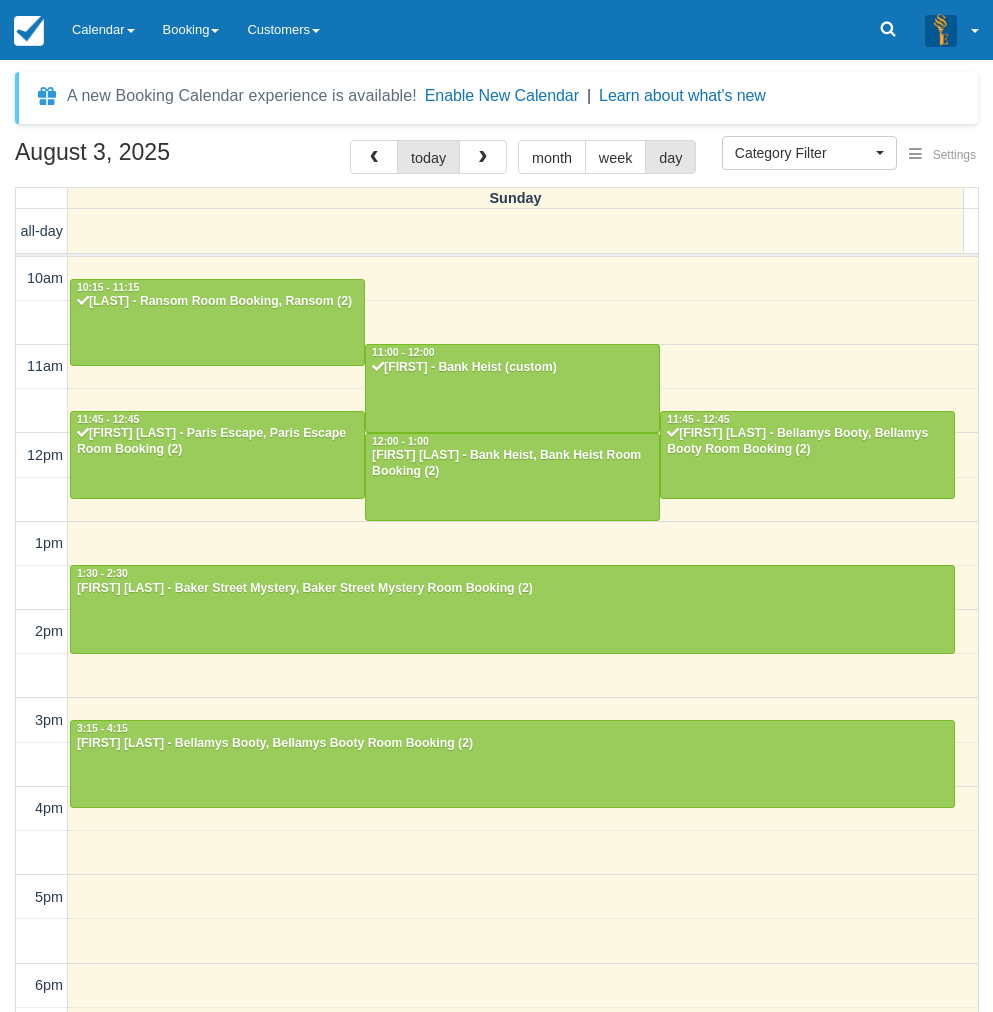 select 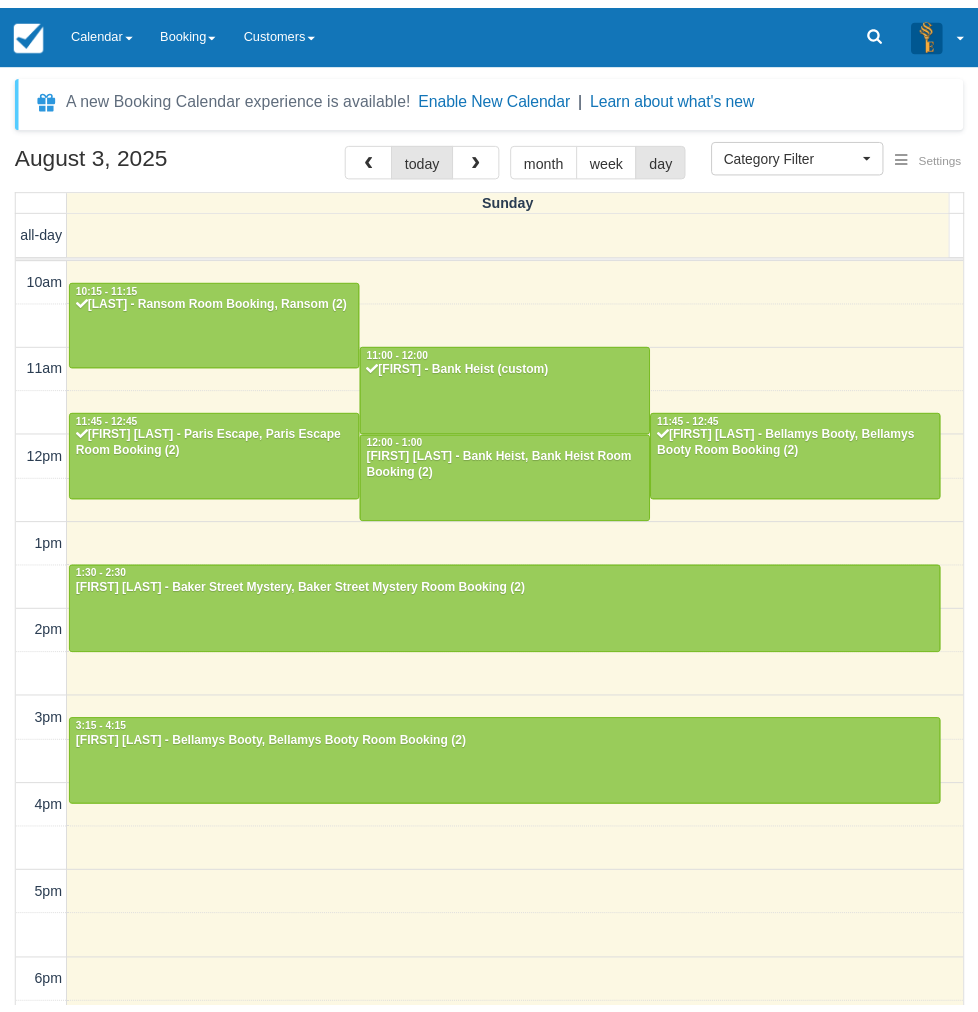 scroll, scrollTop: 0, scrollLeft: 0, axis: both 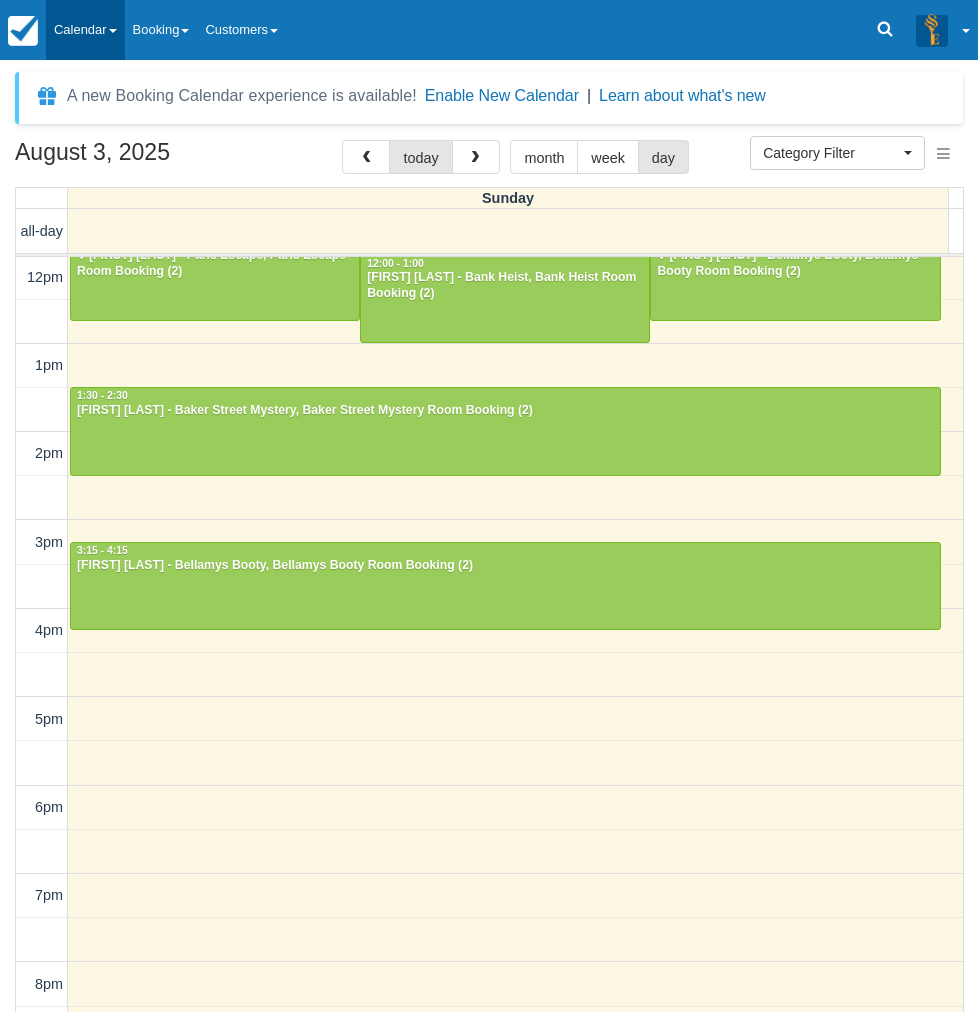 click on "Calendar" at bounding box center [85, 30] 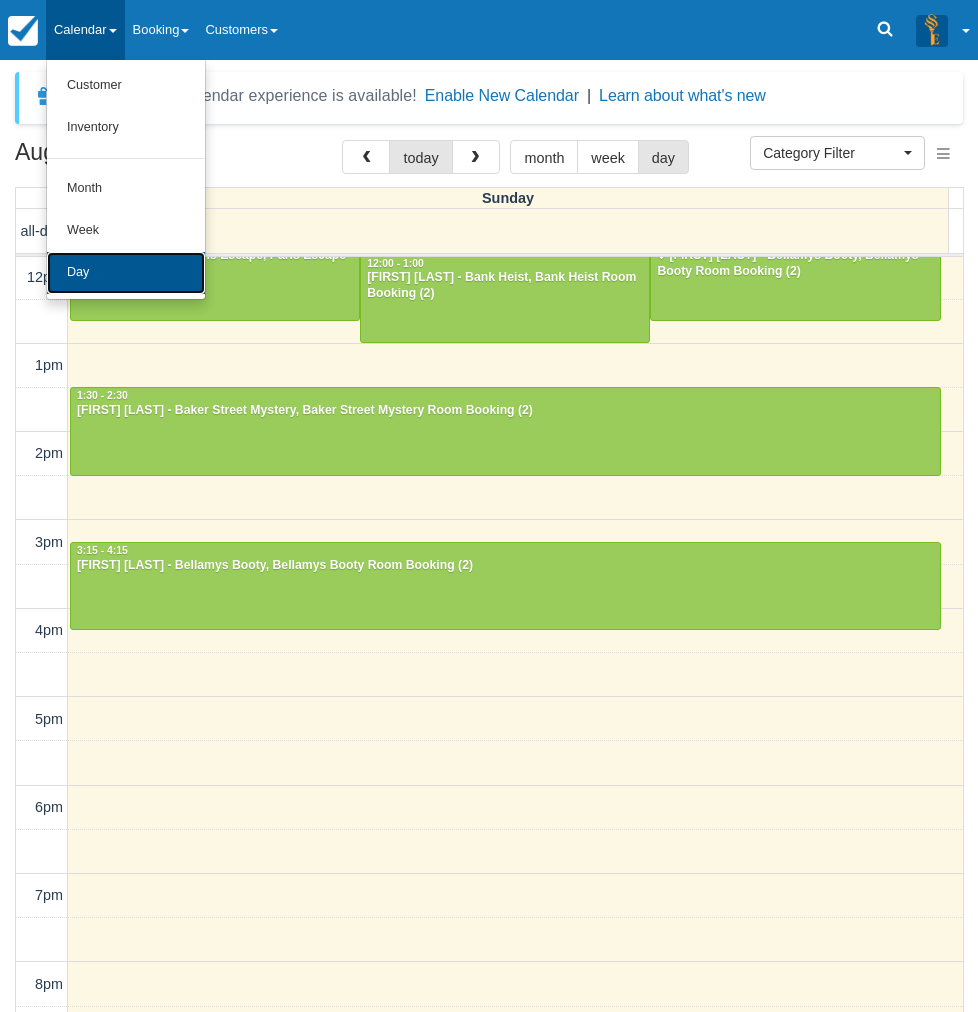 click on "Day" at bounding box center [126, 273] 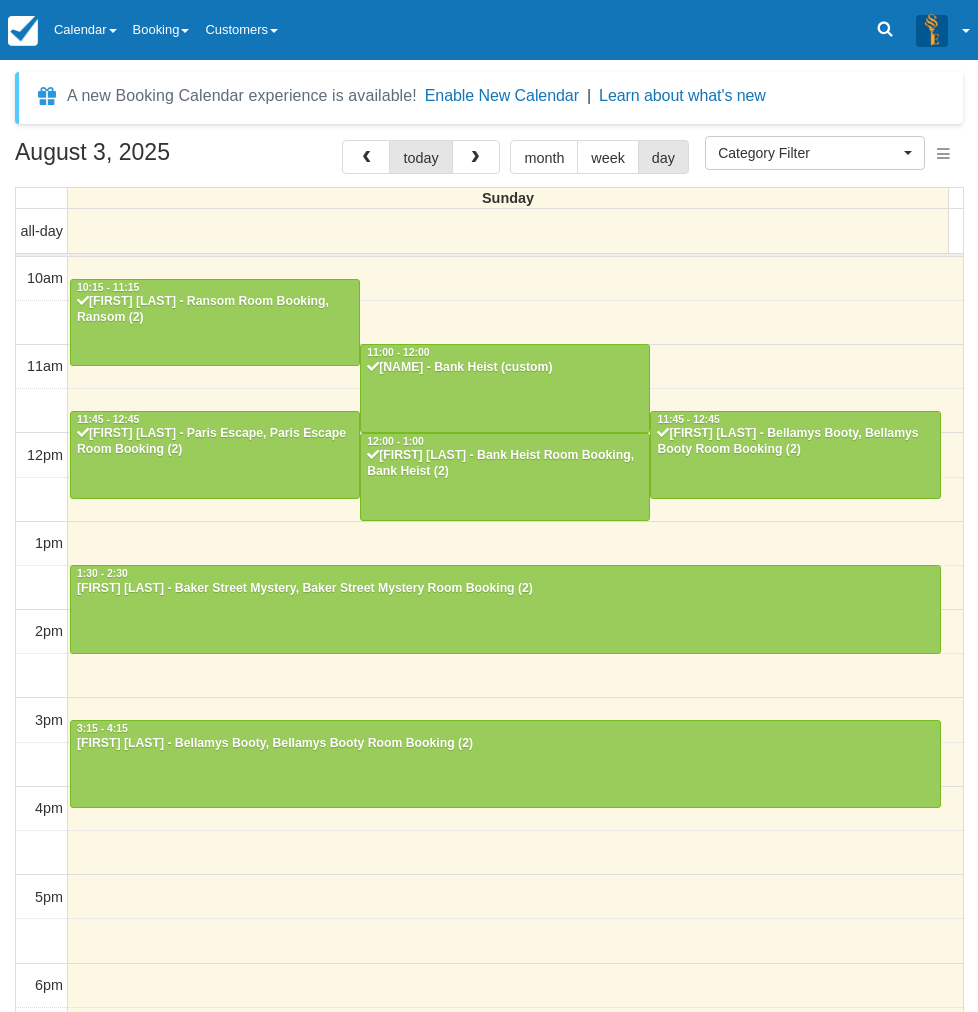 select 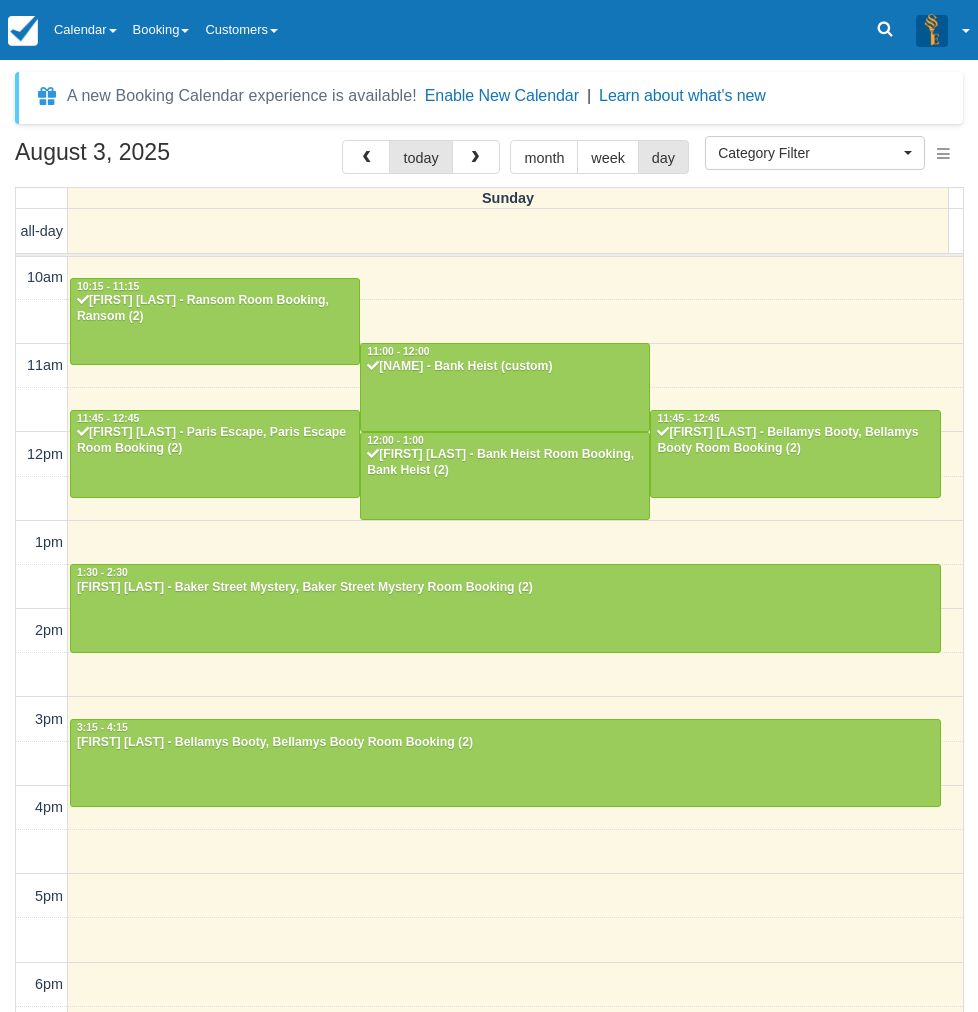 scroll, scrollTop: 0, scrollLeft: 0, axis: both 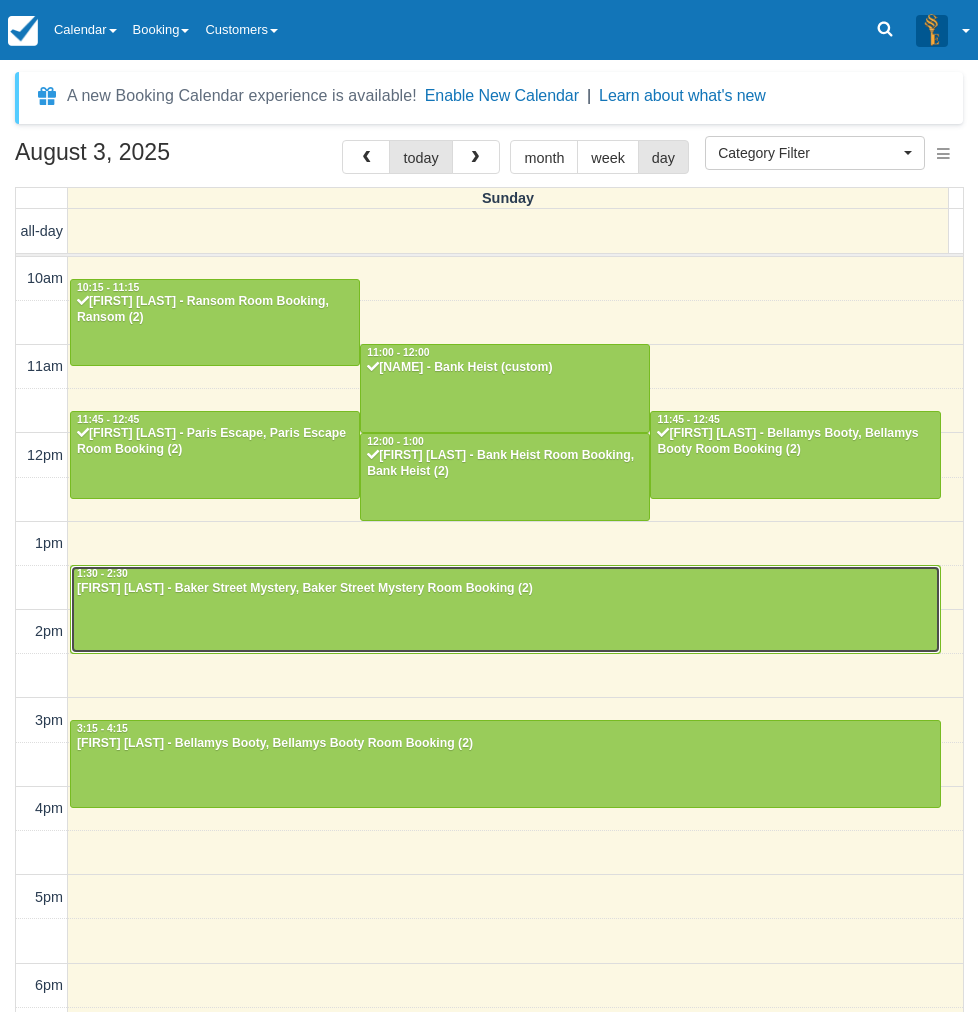 click at bounding box center [505, 609] 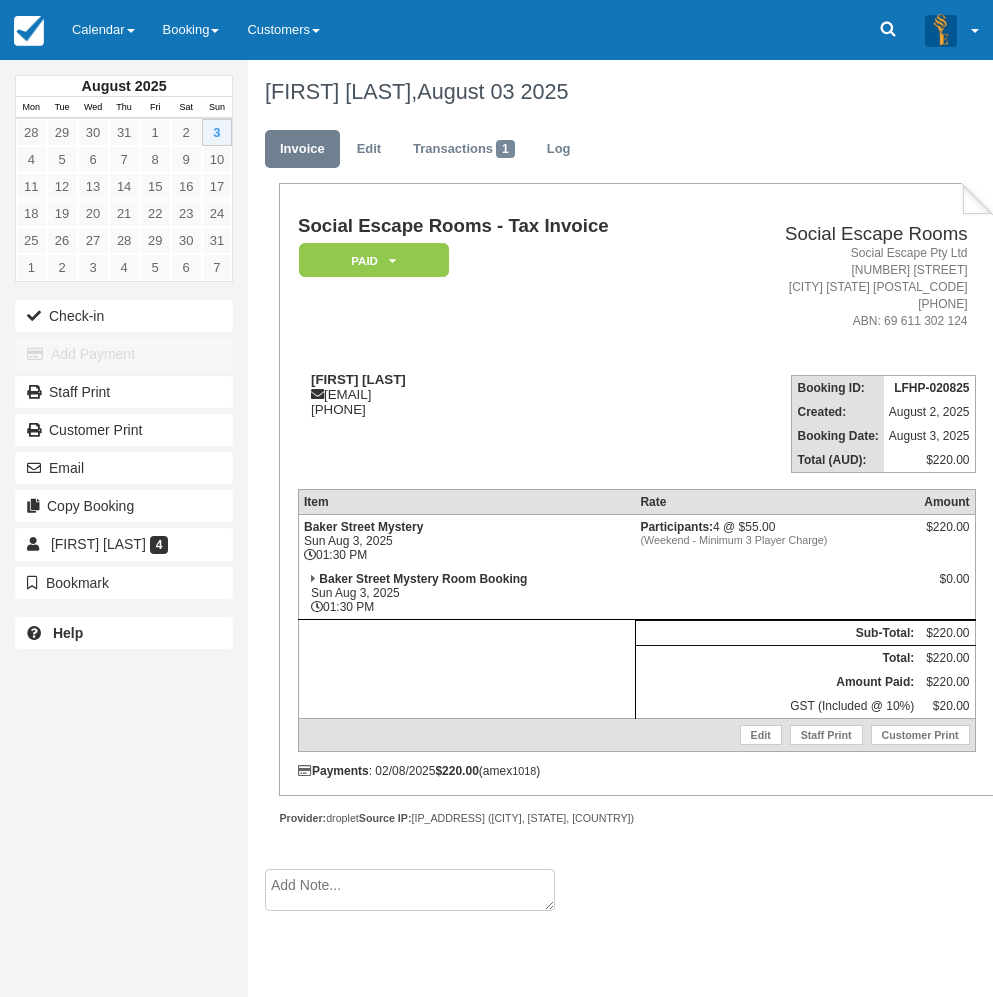 scroll, scrollTop: 0, scrollLeft: 0, axis: both 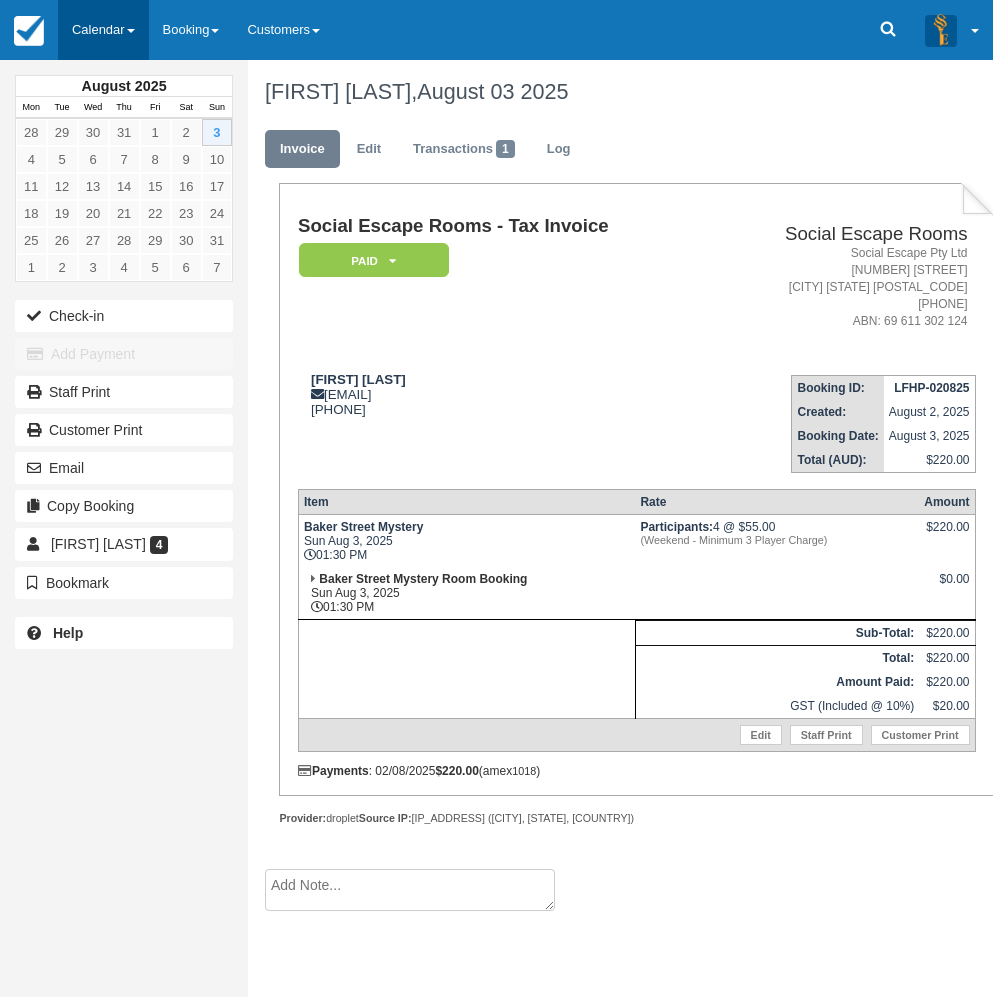 click on "Calendar" at bounding box center (103, 30) 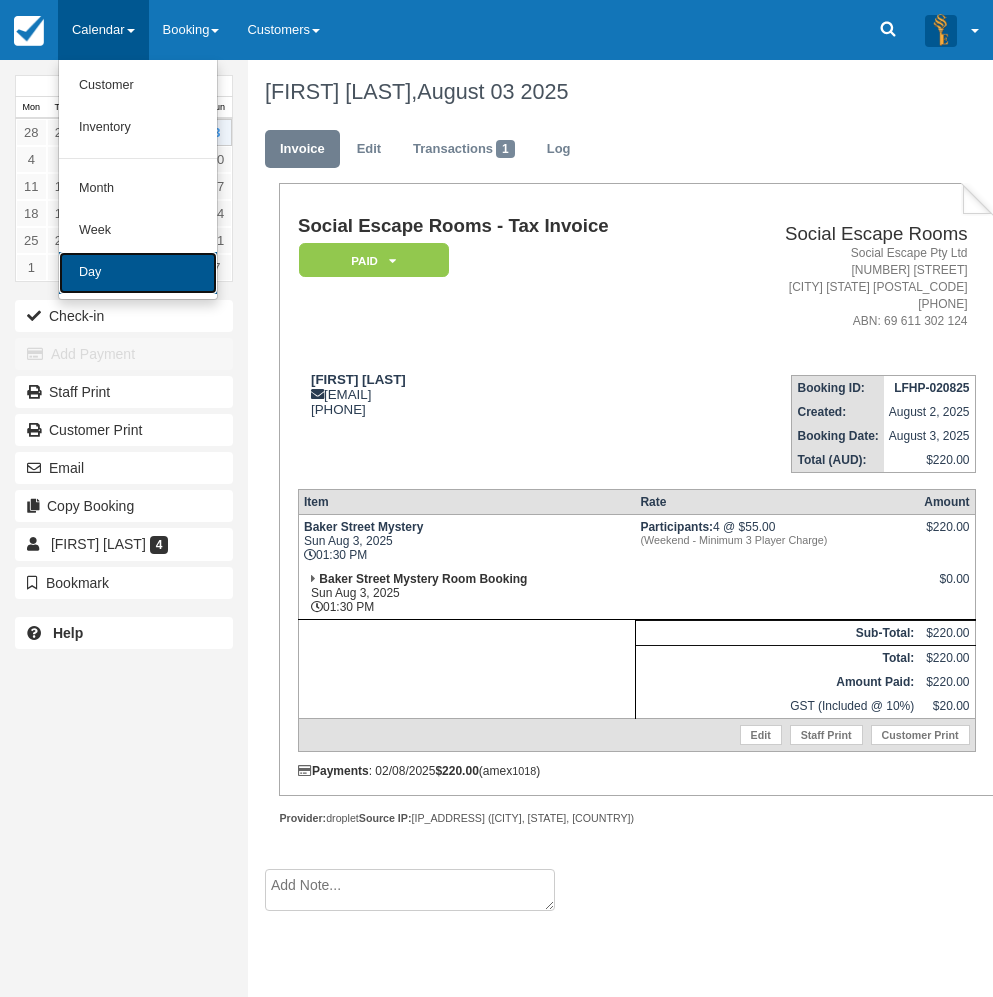 click on "Day" at bounding box center [138, 273] 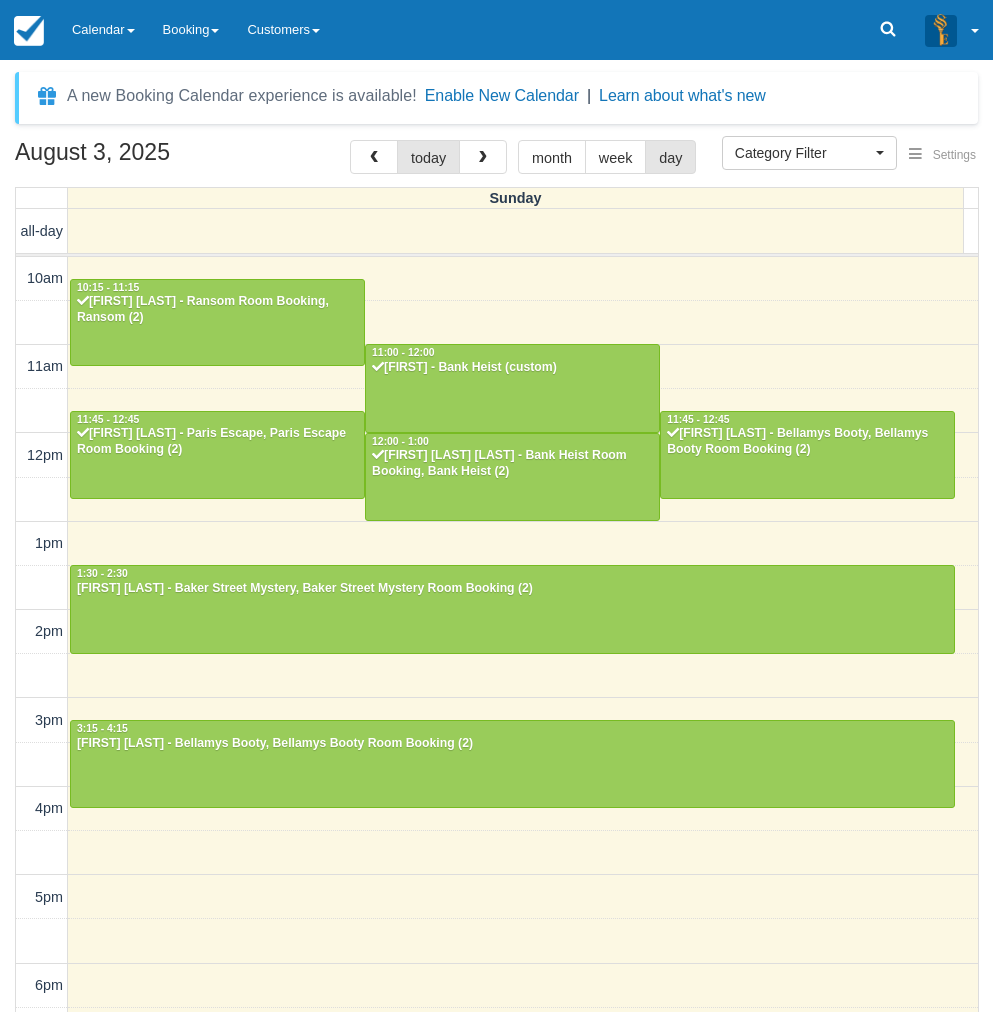 select 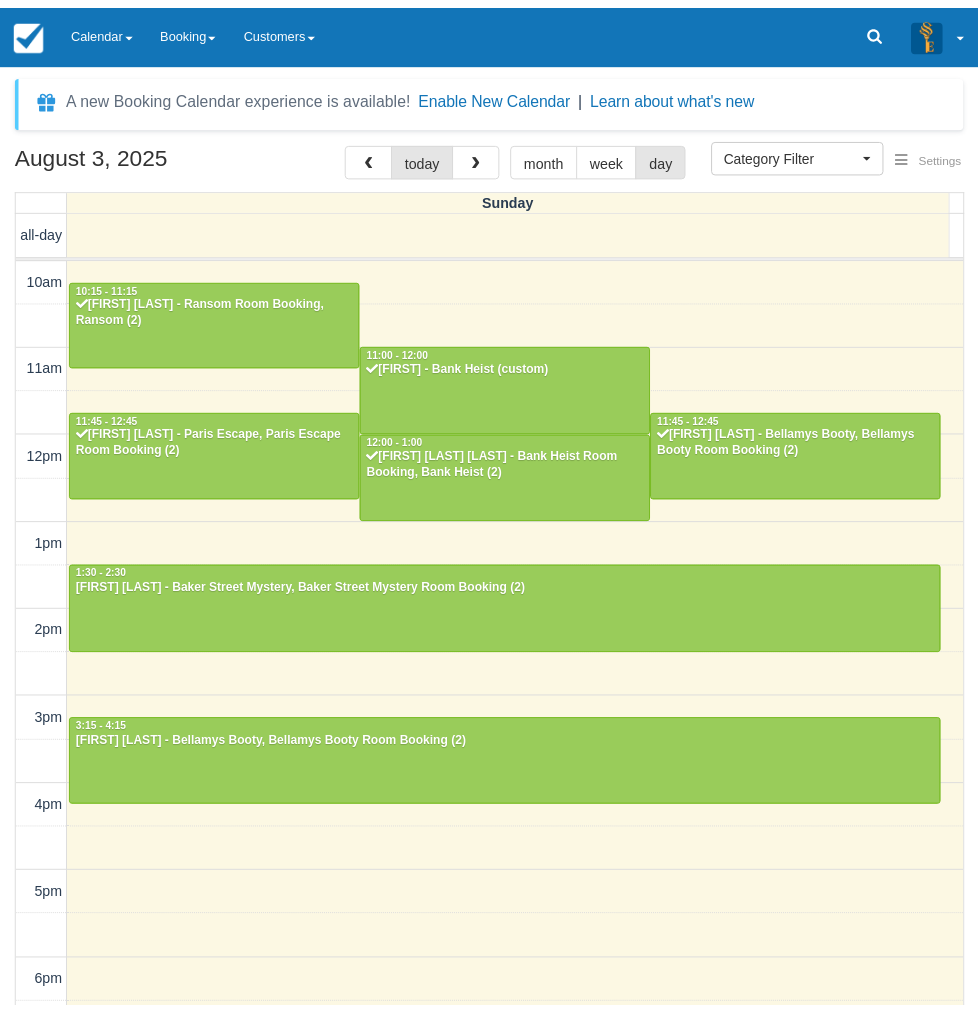 scroll, scrollTop: 0, scrollLeft: 0, axis: both 